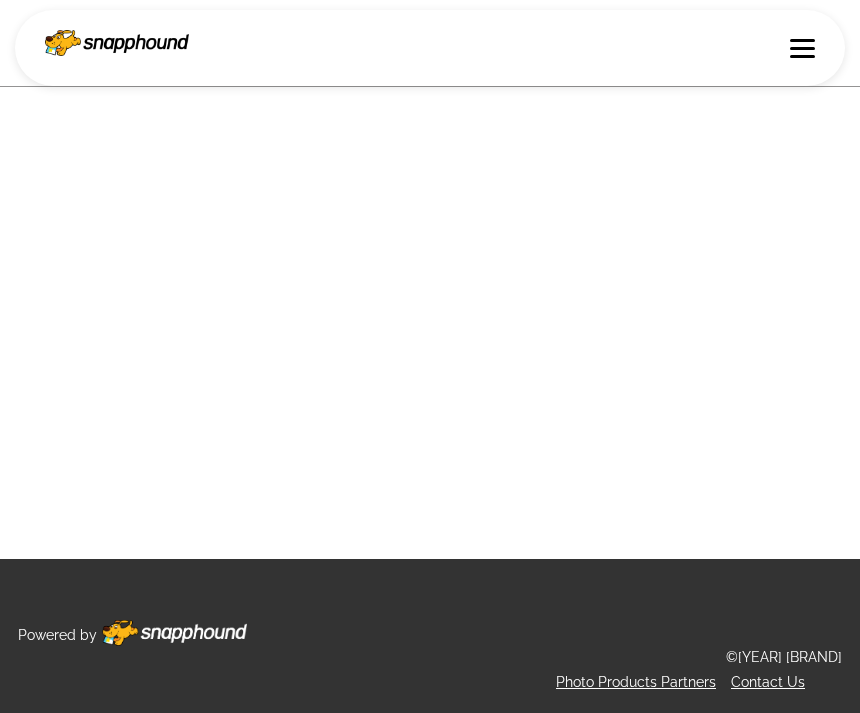 scroll, scrollTop: 0, scrollLeft: 0, axis: both 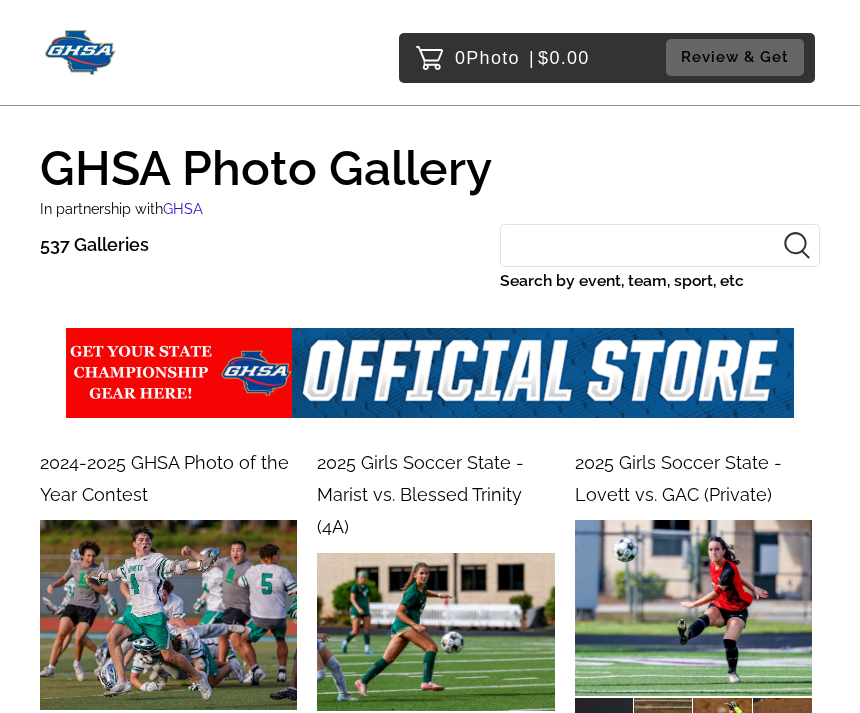 click on "Search by event, team, sport, etc" at bounding box center (660, 245) 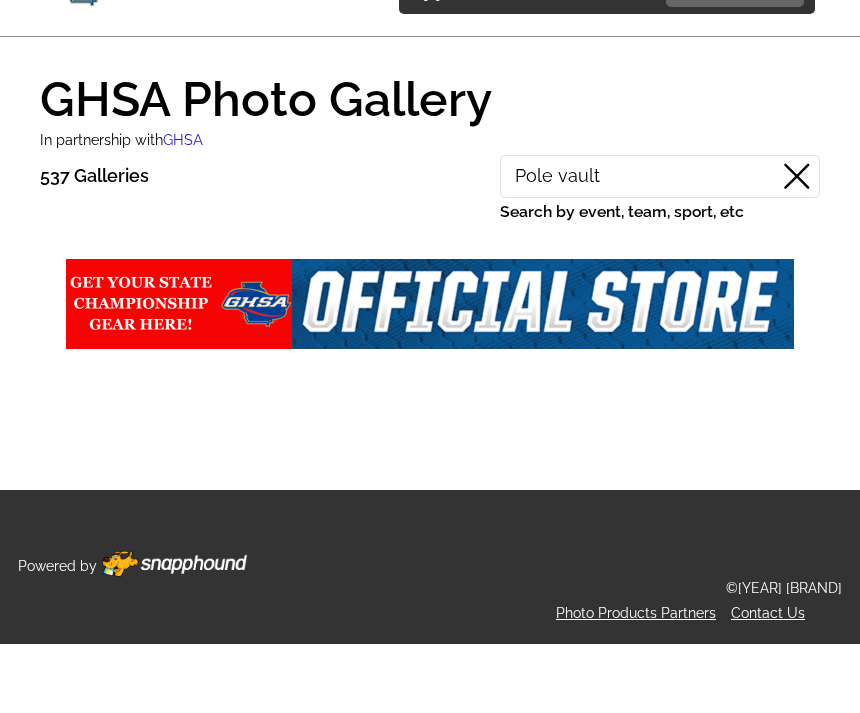 scroll, scrollTop: 64, scrollLeft: 0, axis: vertical 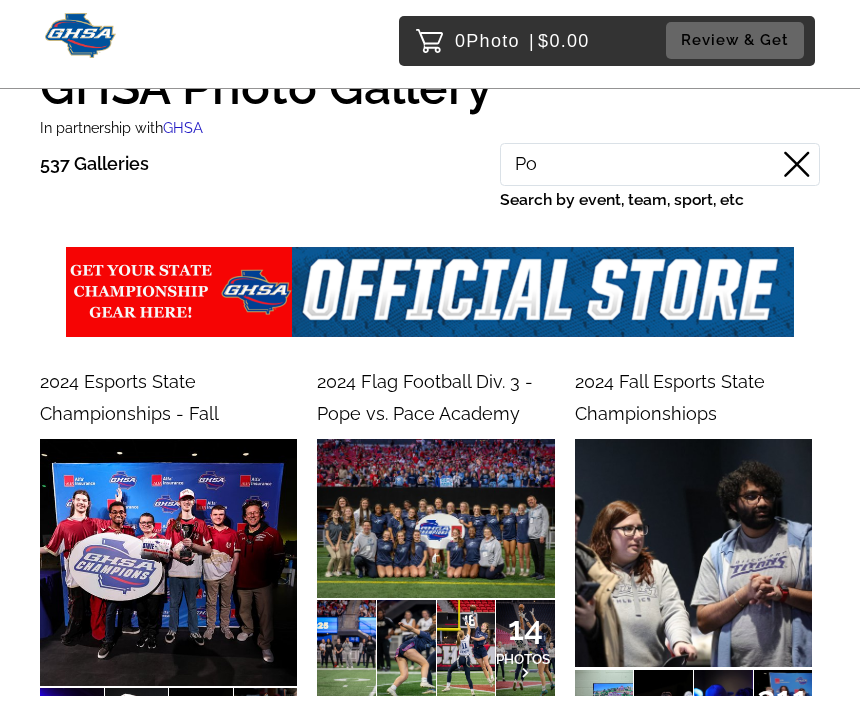 type on "P" 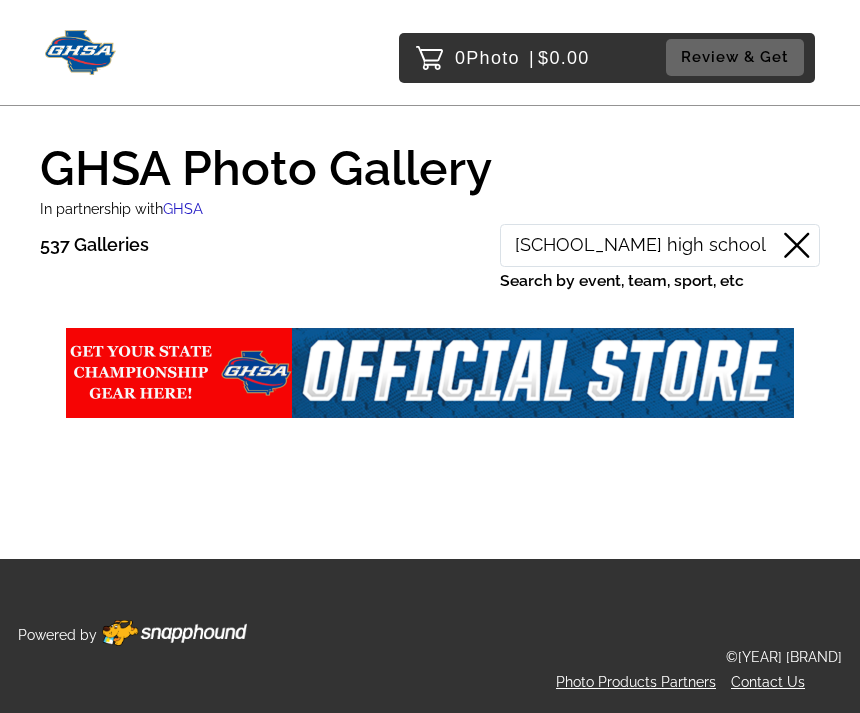 type on "[SCHOOL_NAME] high school" 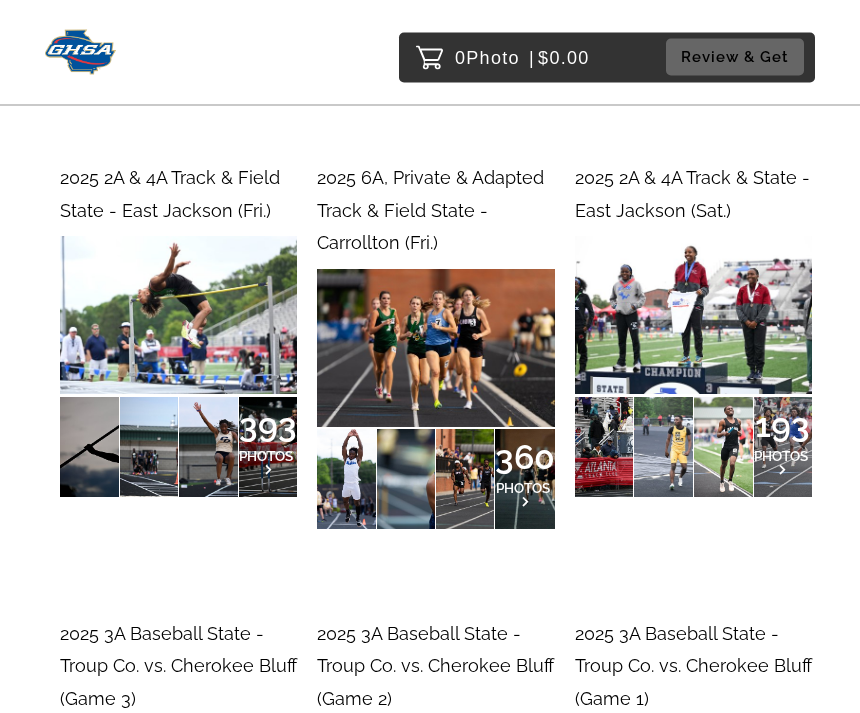 scroll, scrollTop: 1710, scrollLeft: 0, axis: vertical 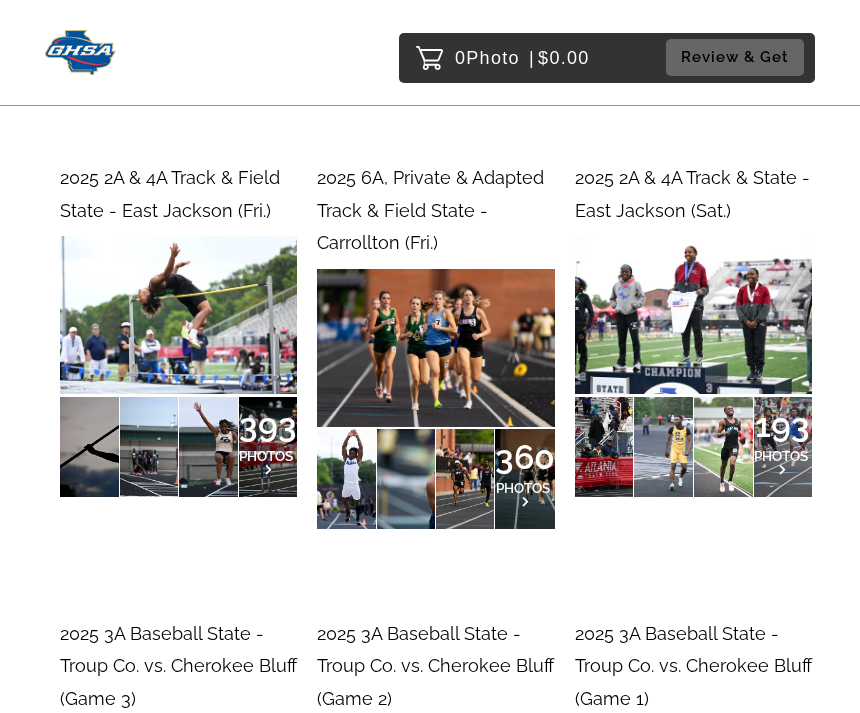 click on "393" at bounding box center (268, 425) 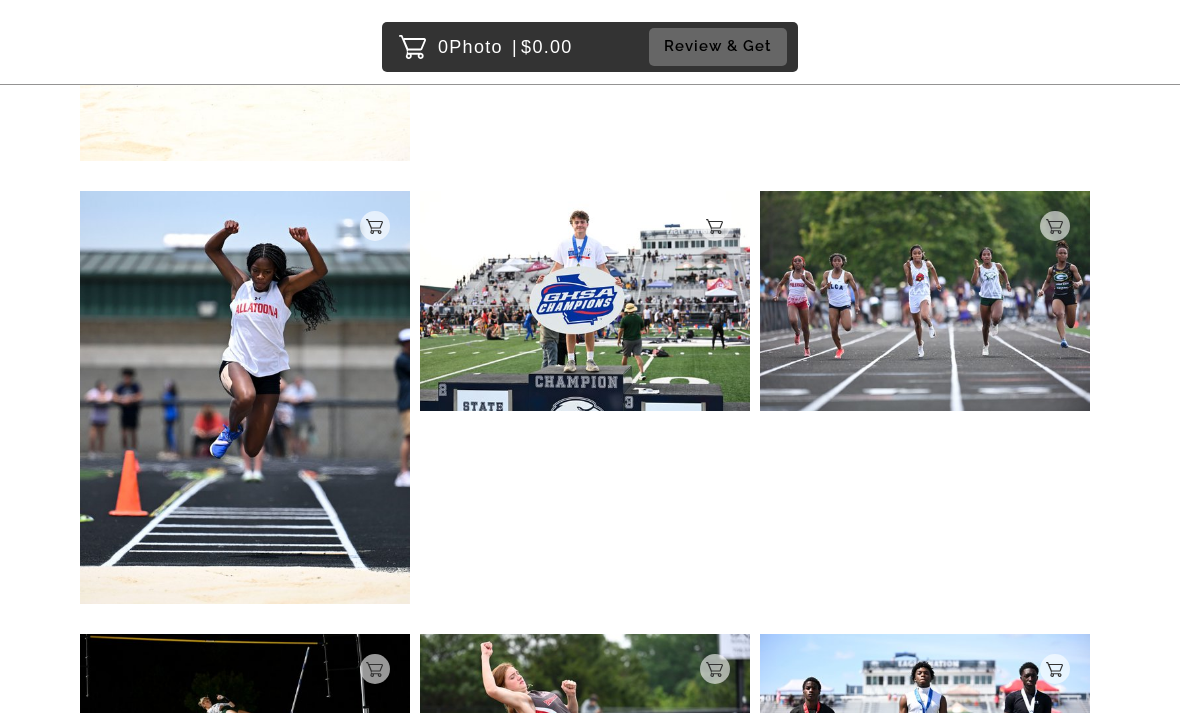 scroll, scrollTop: 2087, scrollLeft: 0, axis: vertical 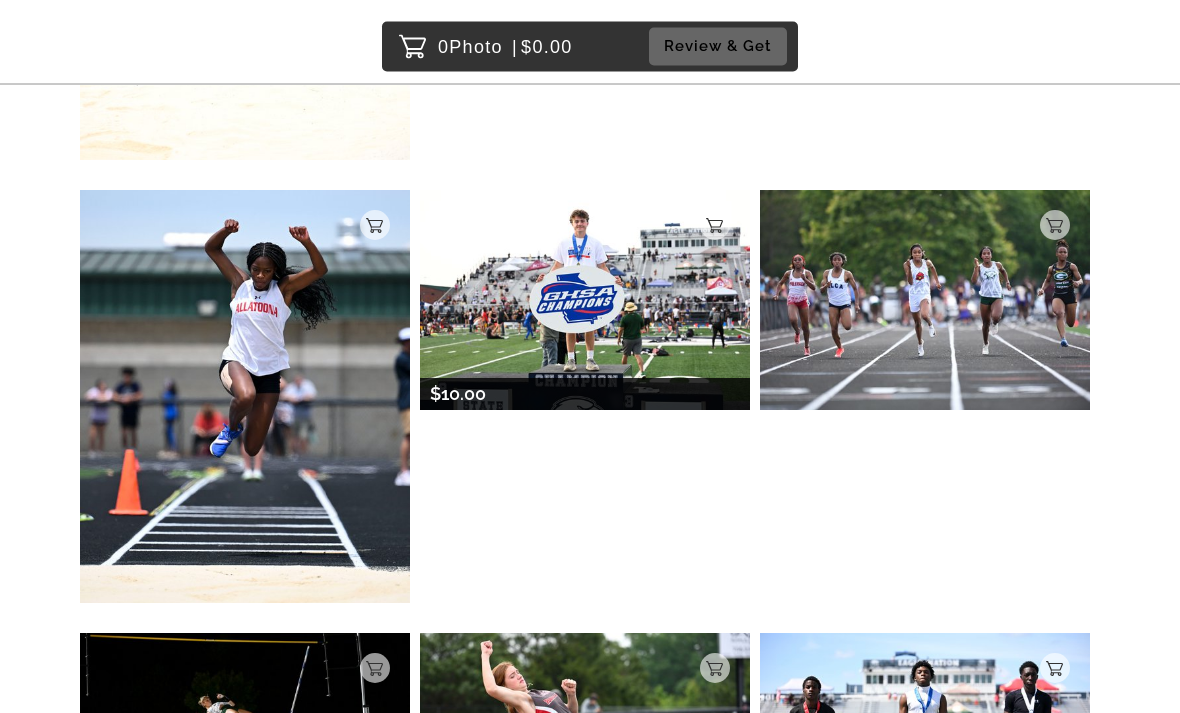 click at bounding box center [585, 301] 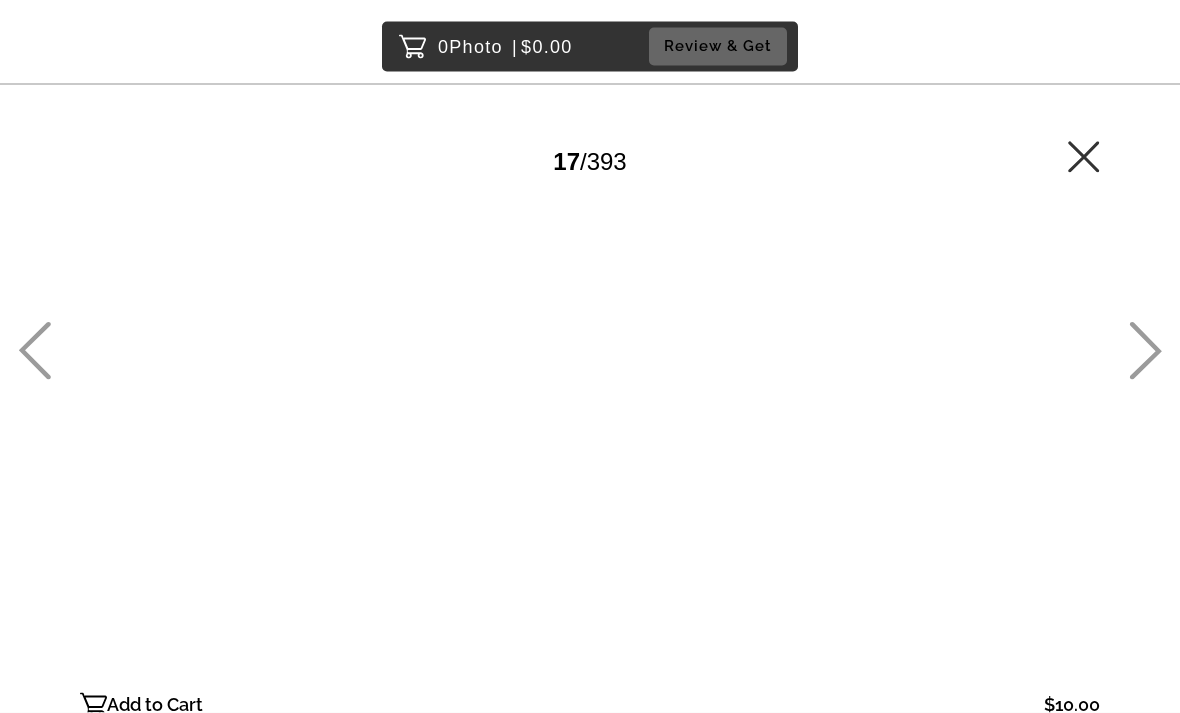 scroll, scrollTop: 0, scrollLeft: 0, axis: both 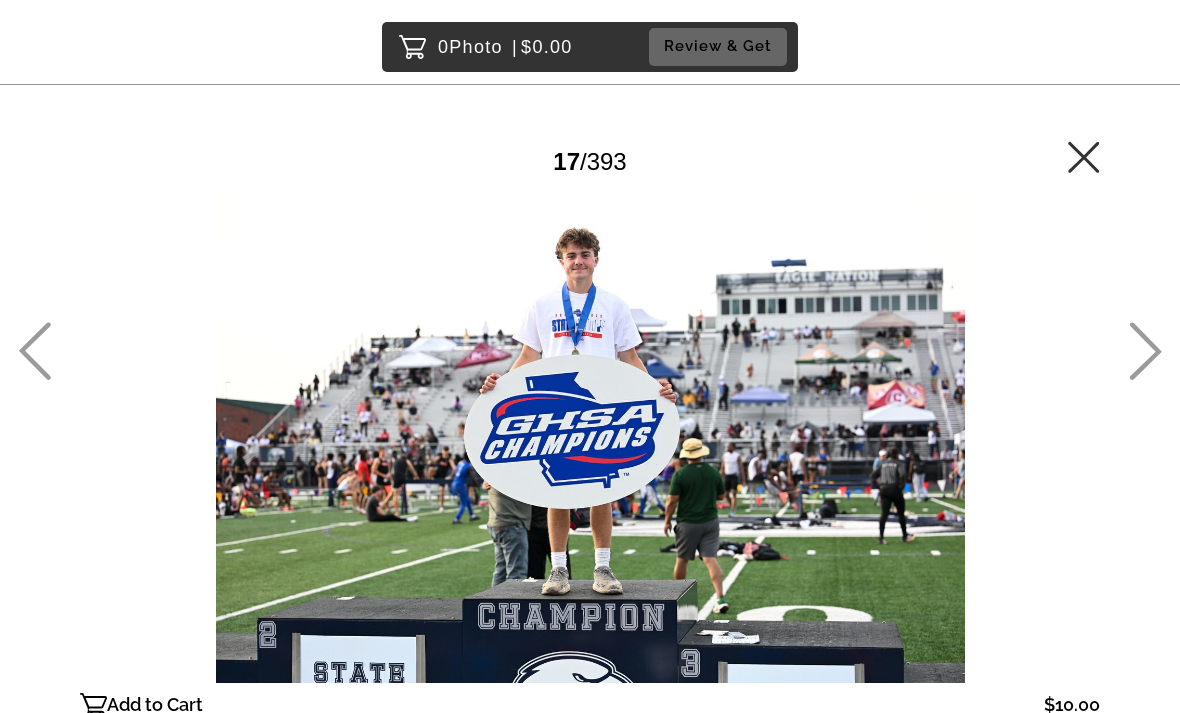 click 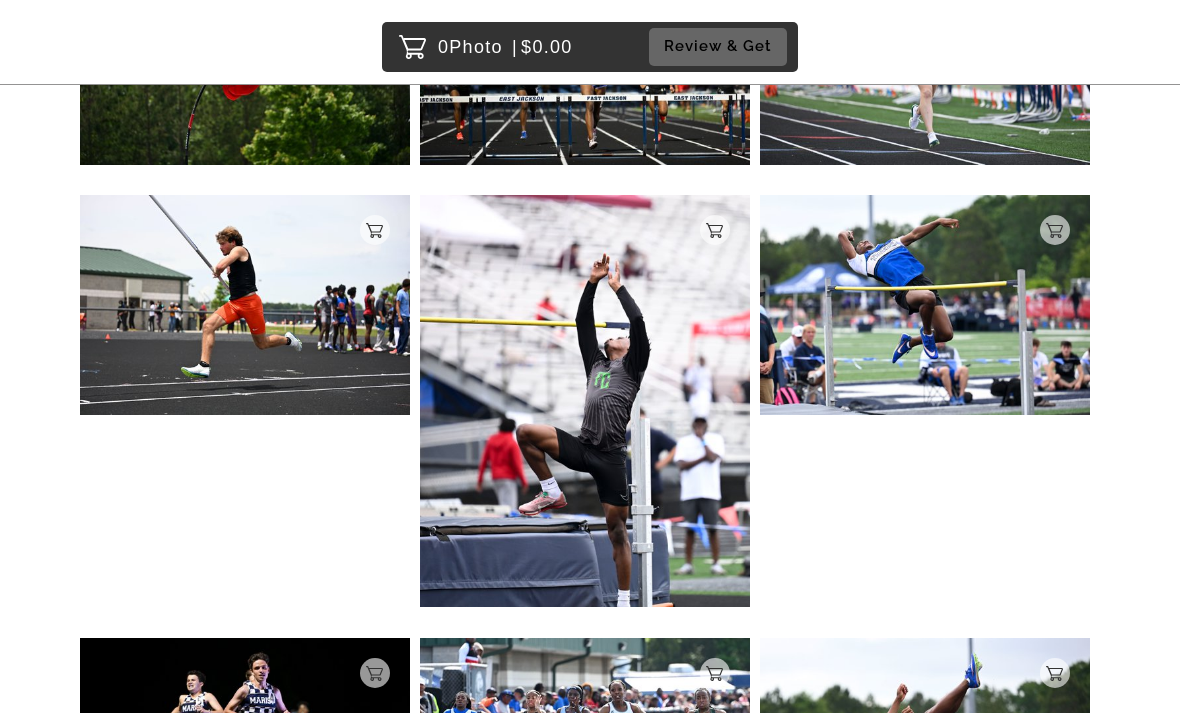 scroll, scrollTop: 4068, scrollLeft: 0, axis: vertical 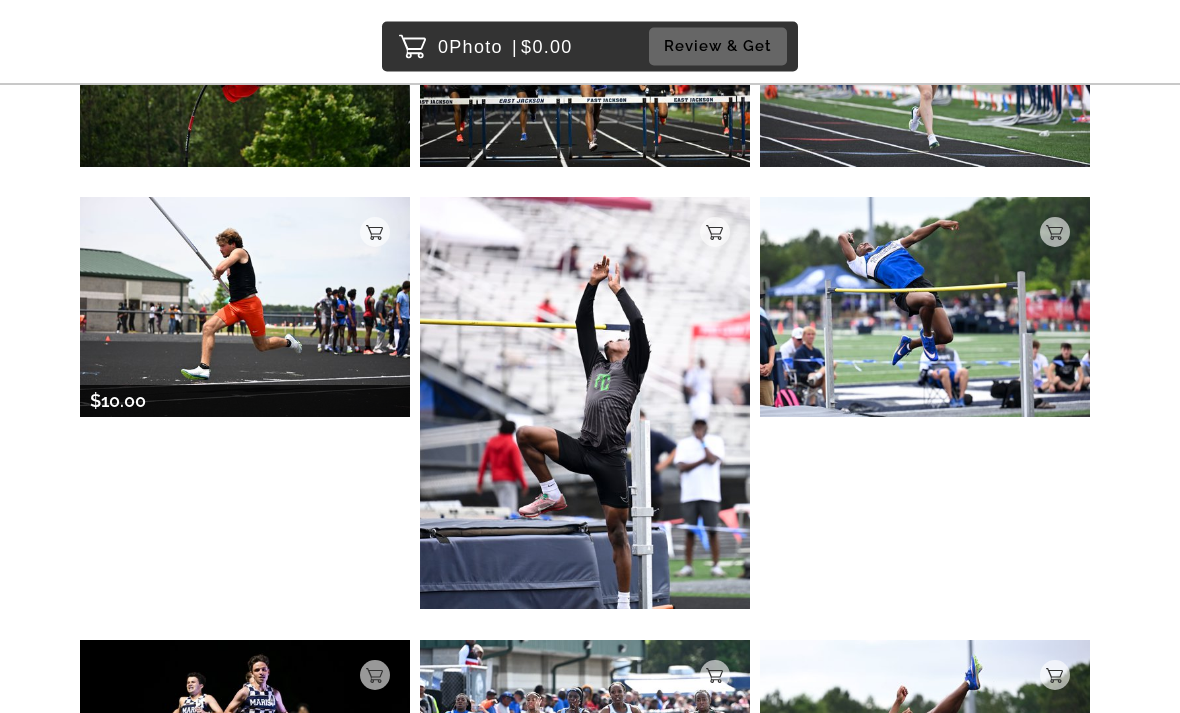 click at bounding box center (245, 308) 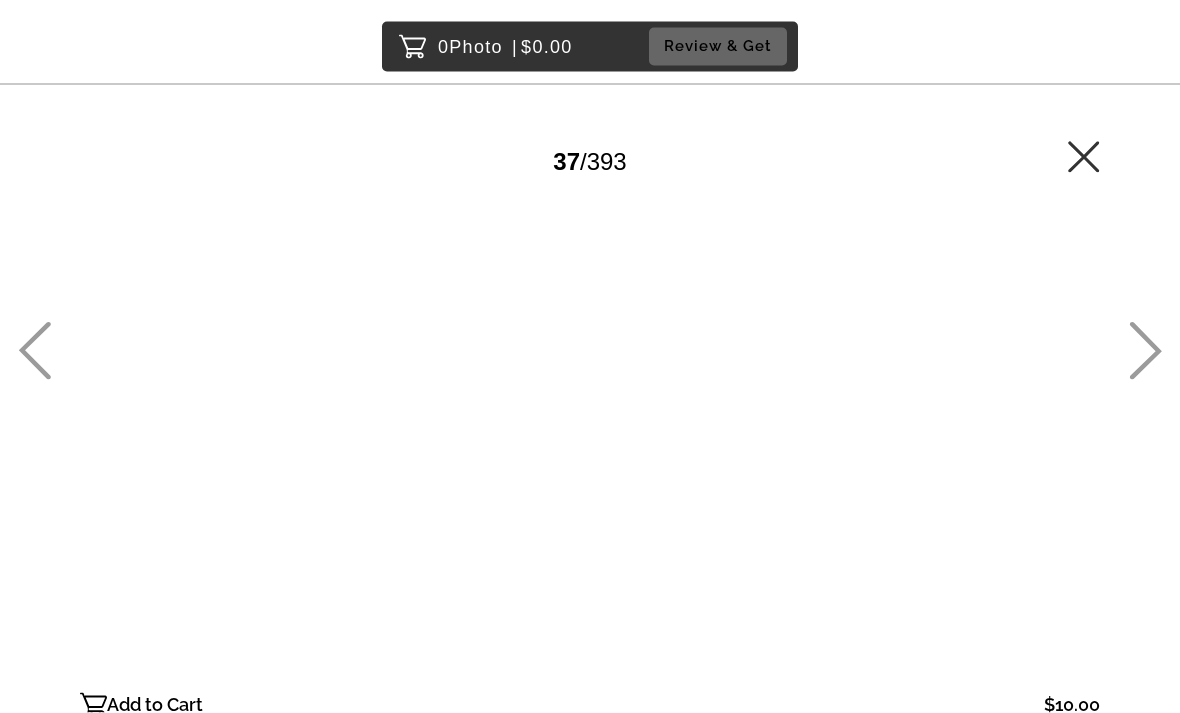 scroll, scrollTop: 0, scrollLeft: 0, axis: both 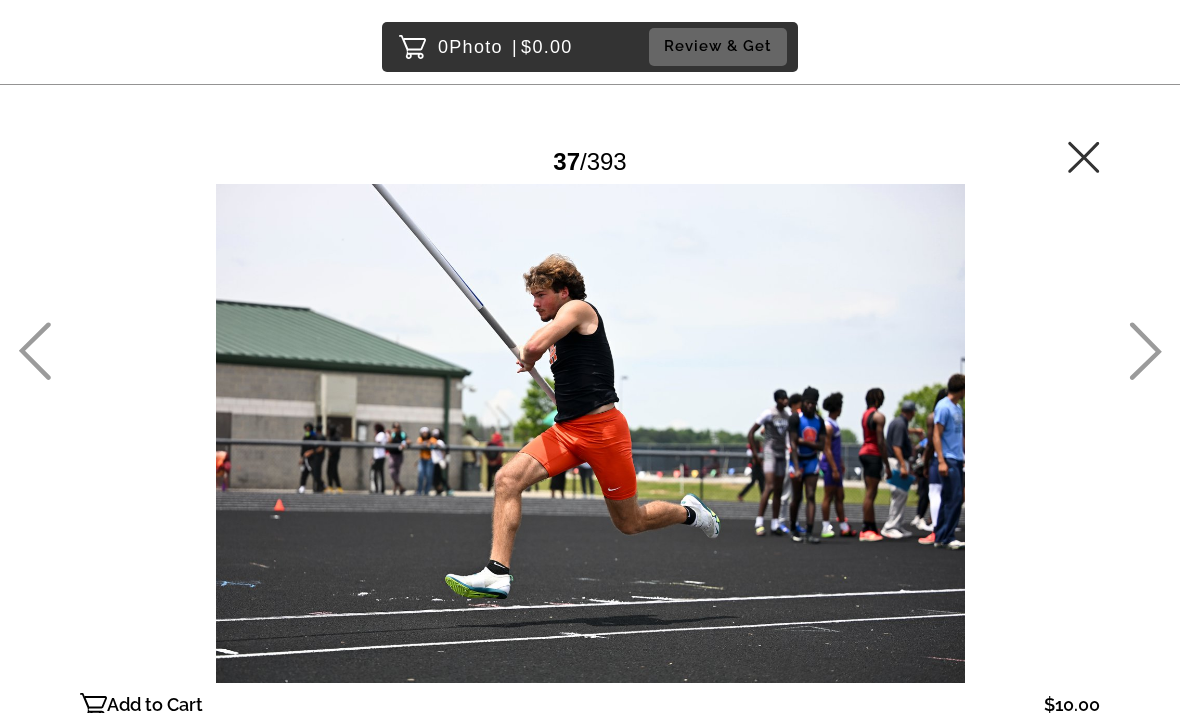 click 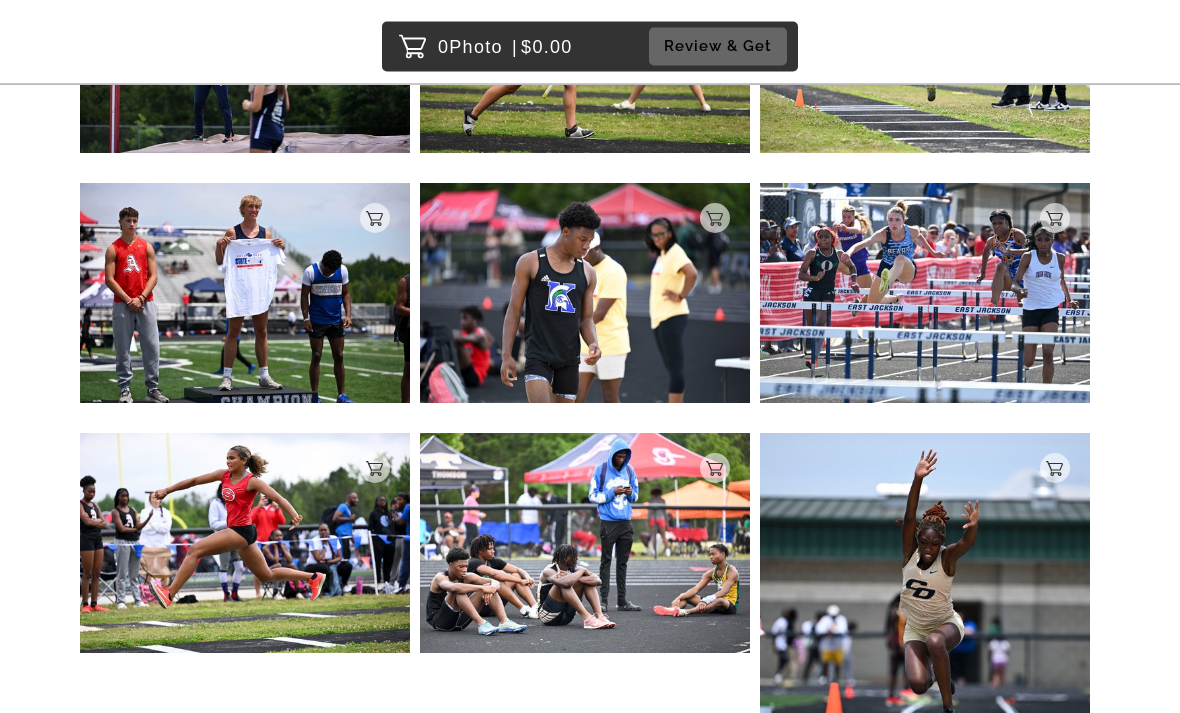 scroll, scrollTop: 8216, scrollLeft: 0, axis: vertical 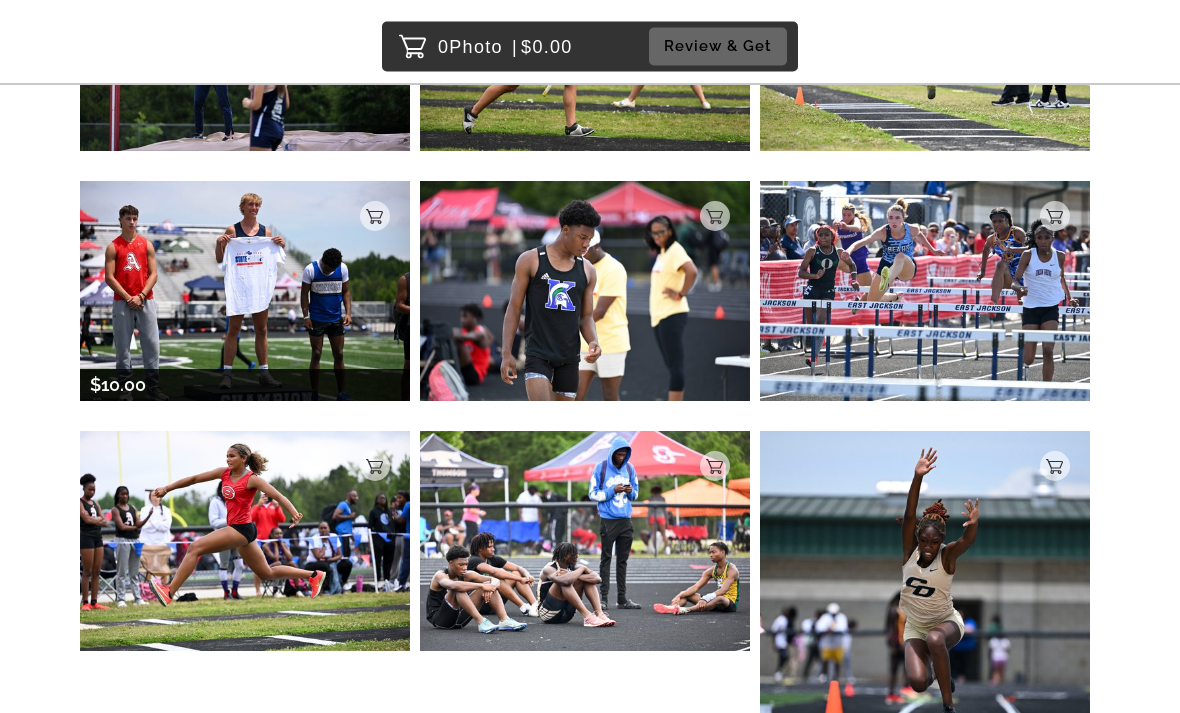 click at bounding box center (245, 292) 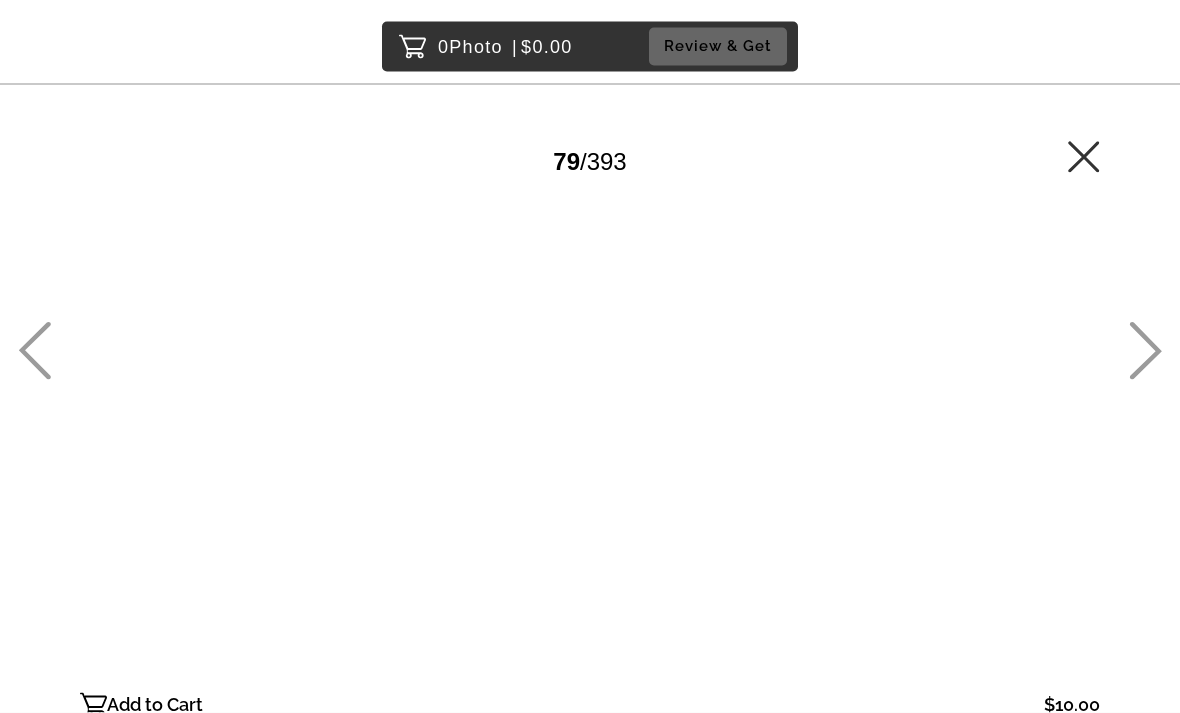 scroll, scrollTop: 0, scrollLeft: 0, axis: both 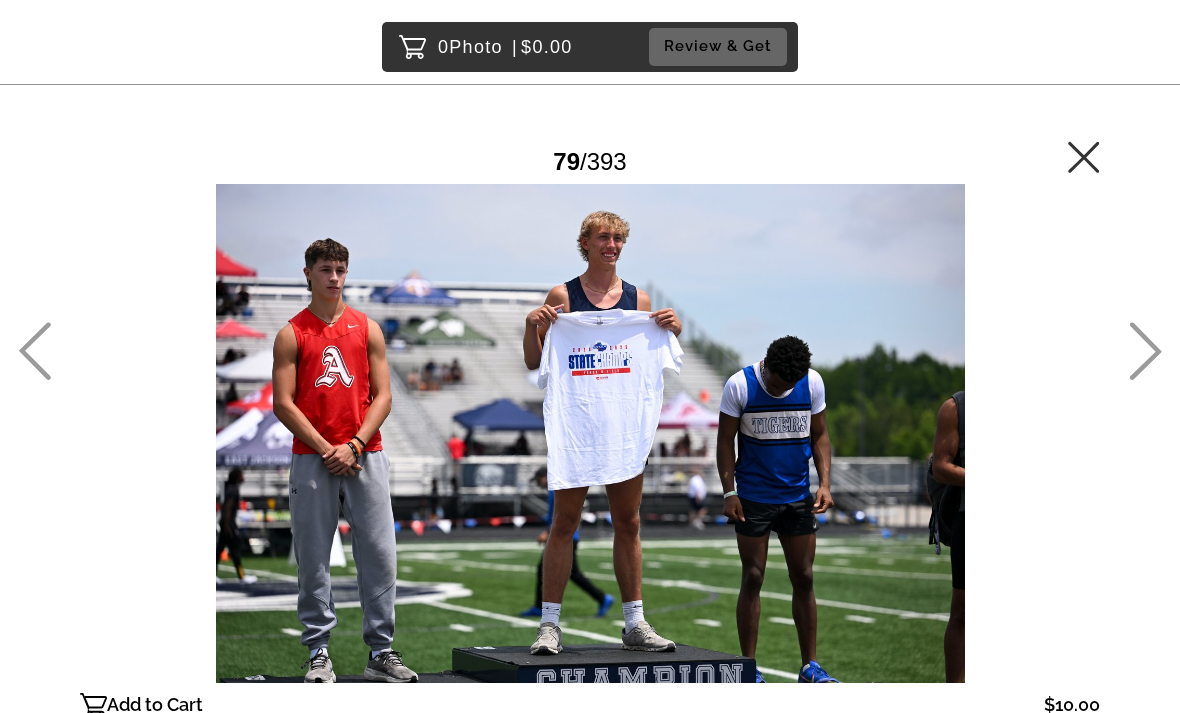 click 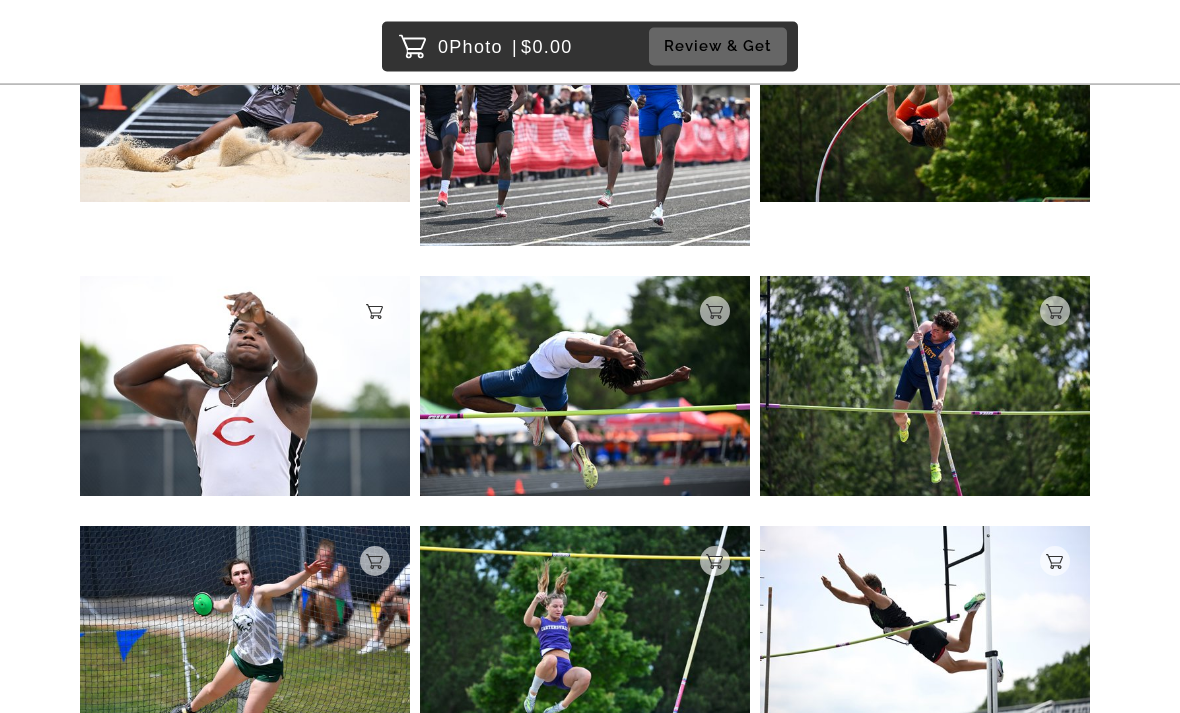 scroll, scrollTop: 24389, scrollLeft: 0, axis: vertical 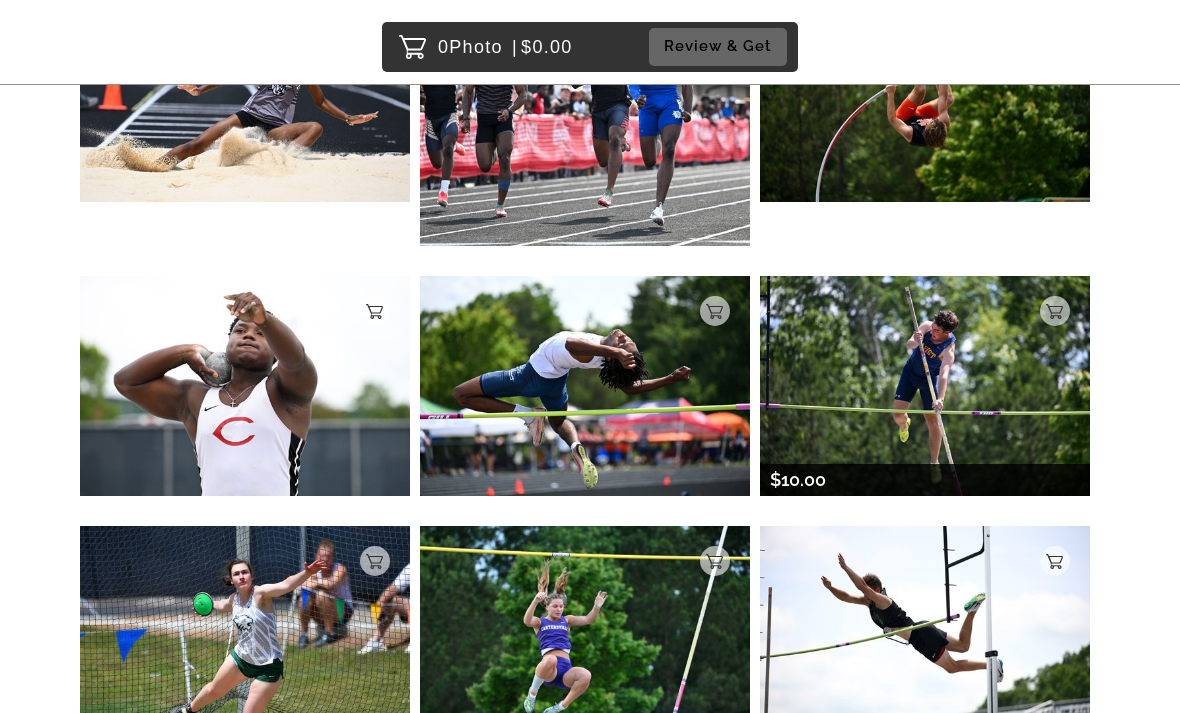 click at bounding box center (925, 386) 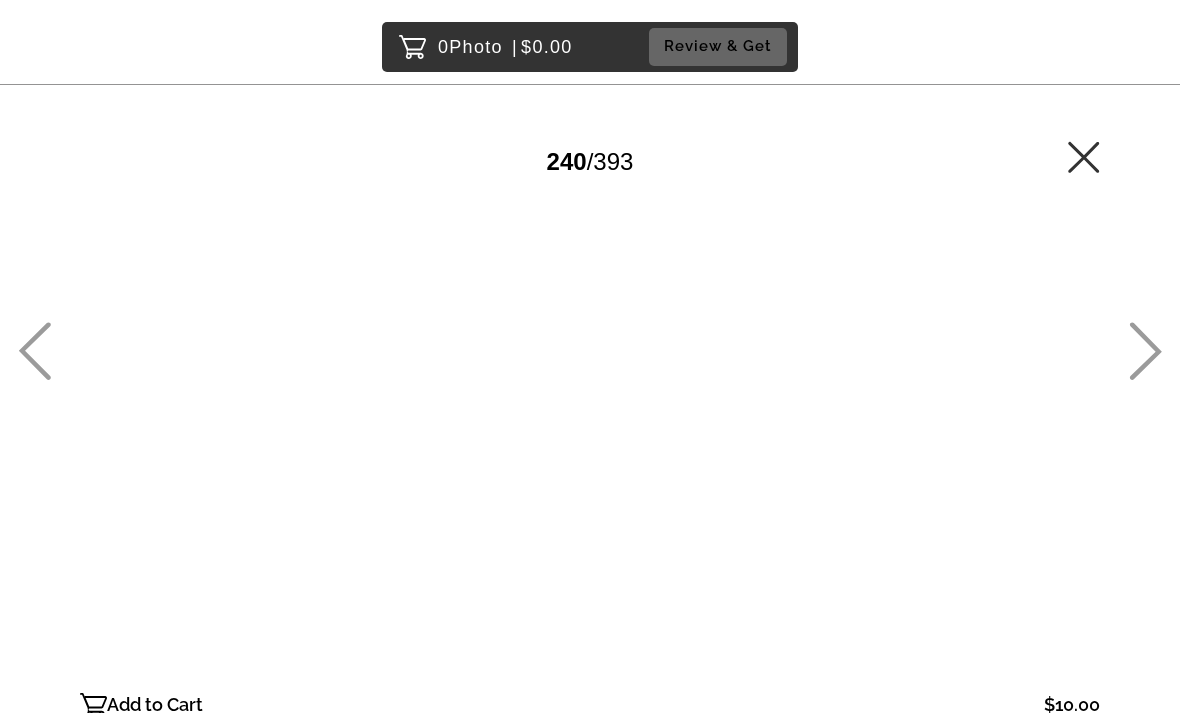 scroll, scrollTop: 0, scrollLeft: 0, axis: both 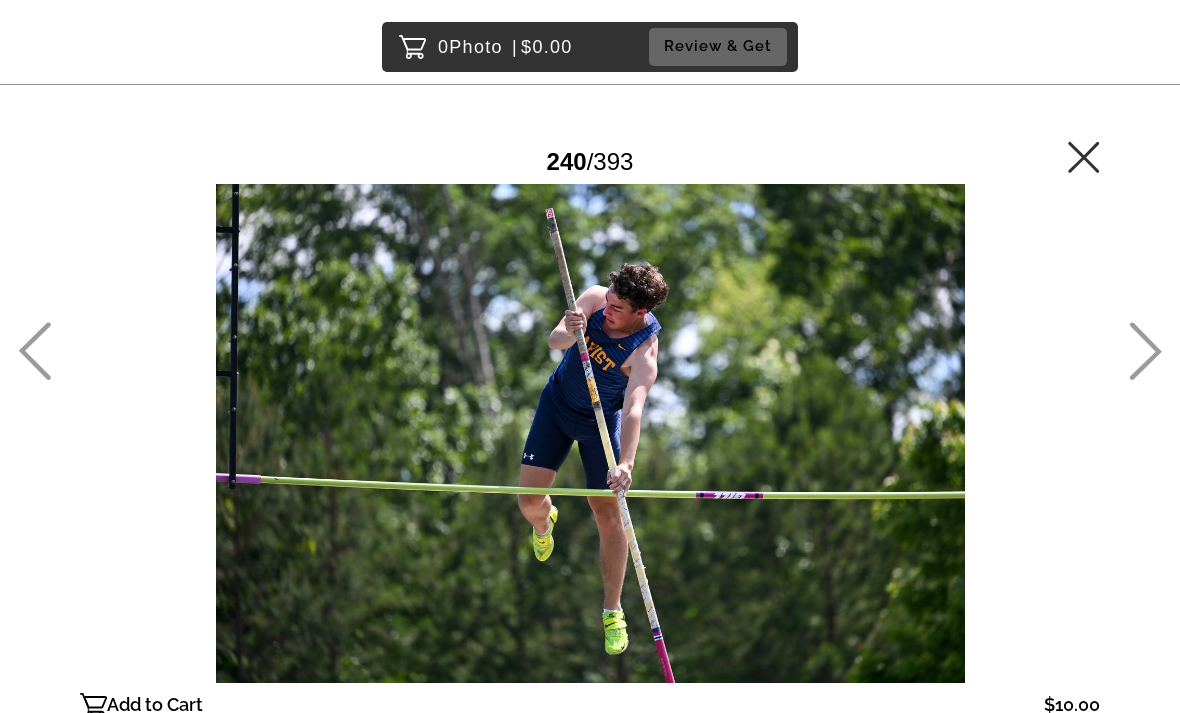 click at bounding box center (1084, 166) 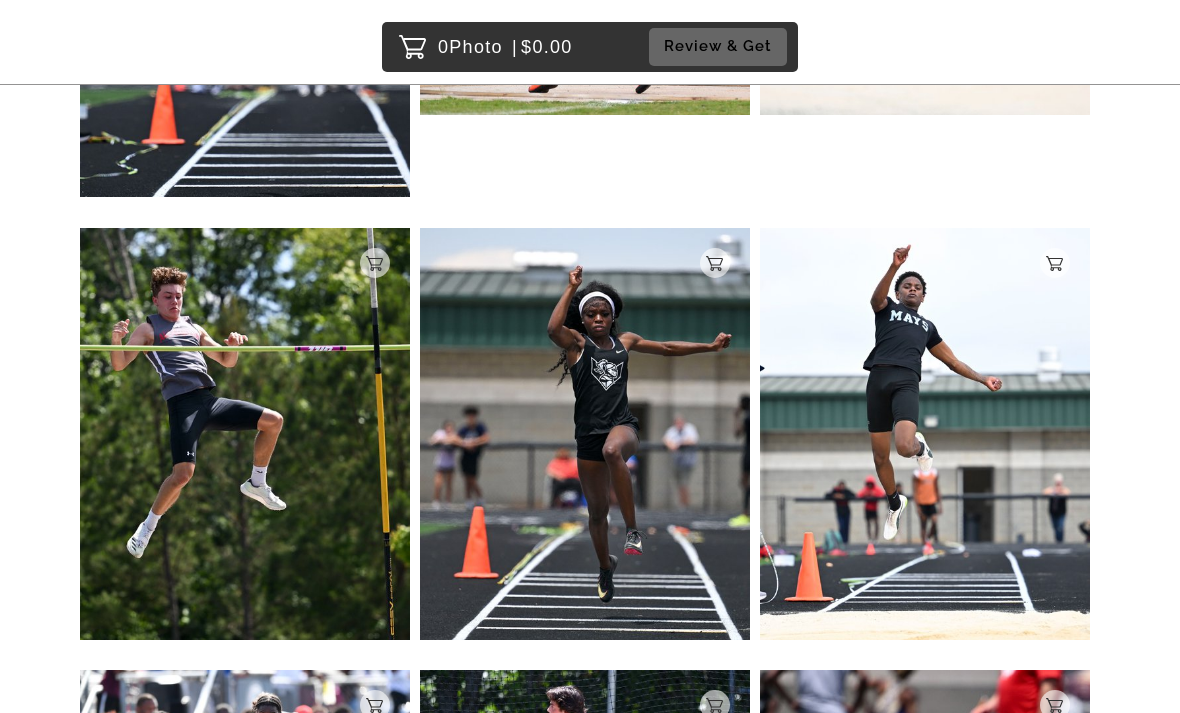 scroll, scrollTop: 40635, scrollLeft: 0, axis: vertical 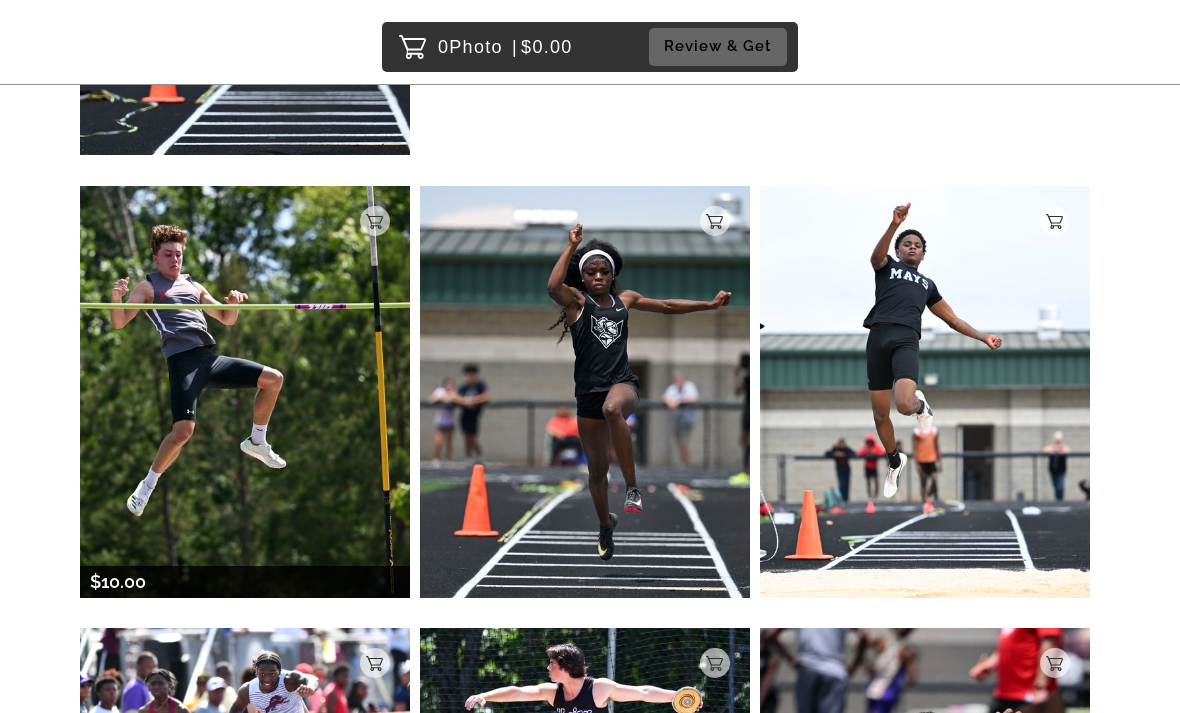click at bounding box center (245, 392) 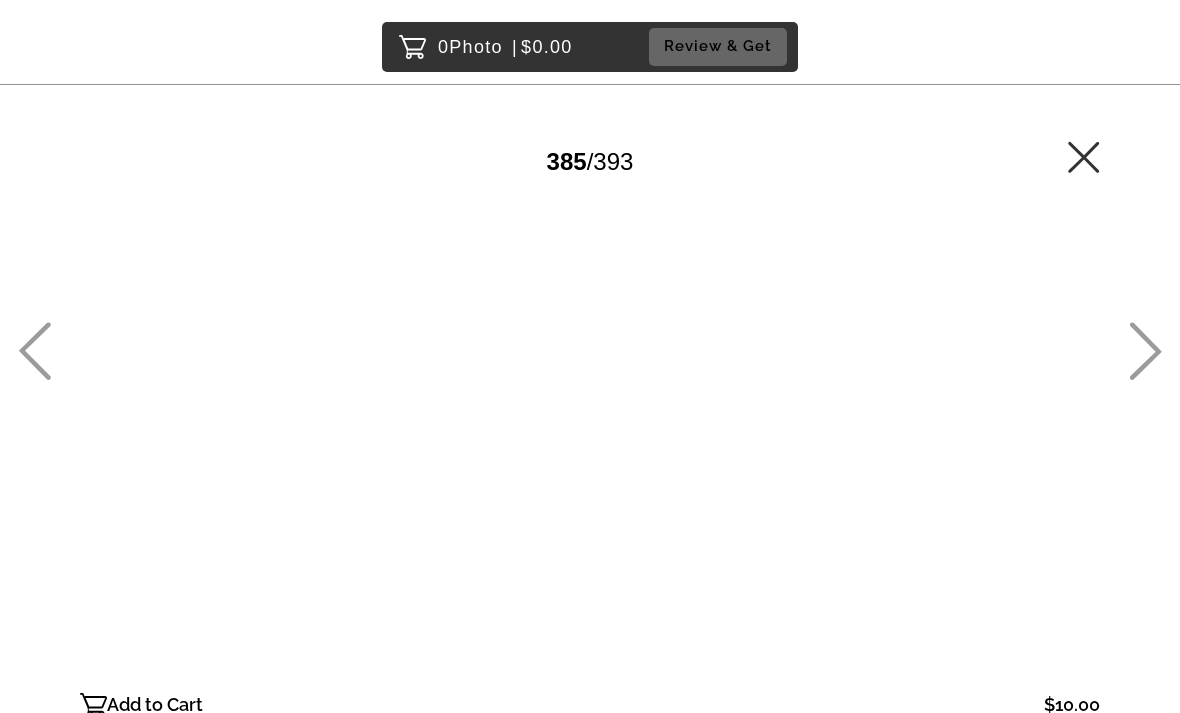 scroll, scrollTop: 0, scrollLeft: 0, axis: both 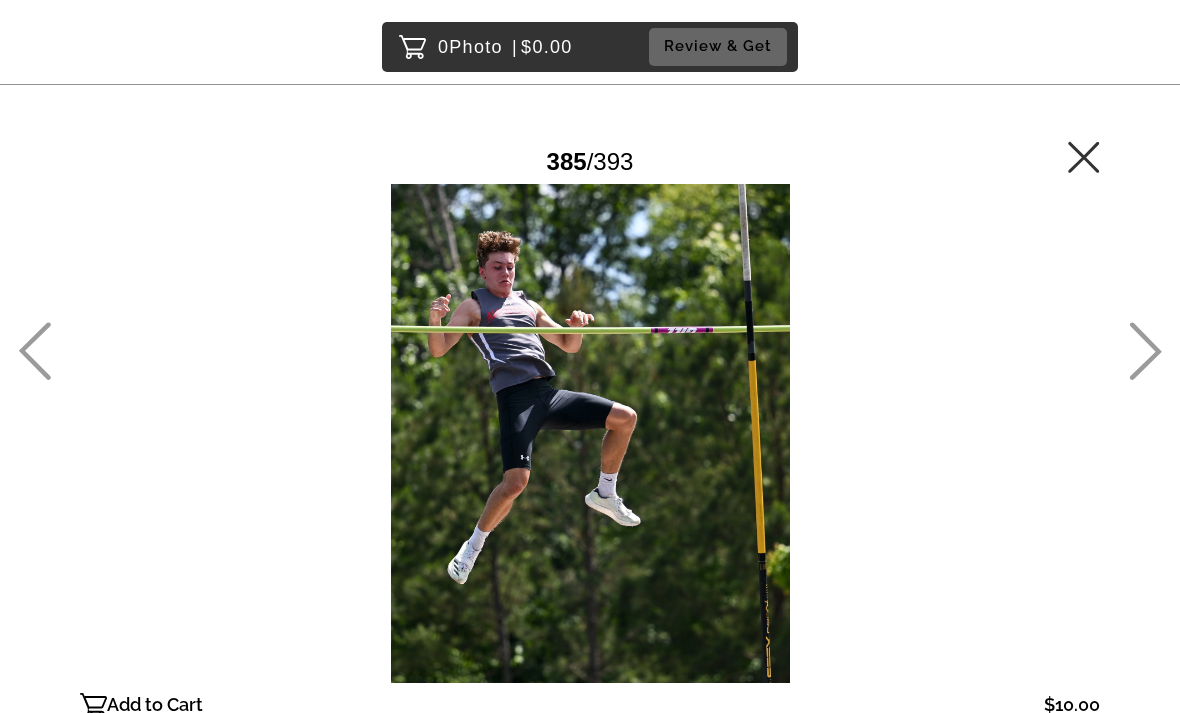 click 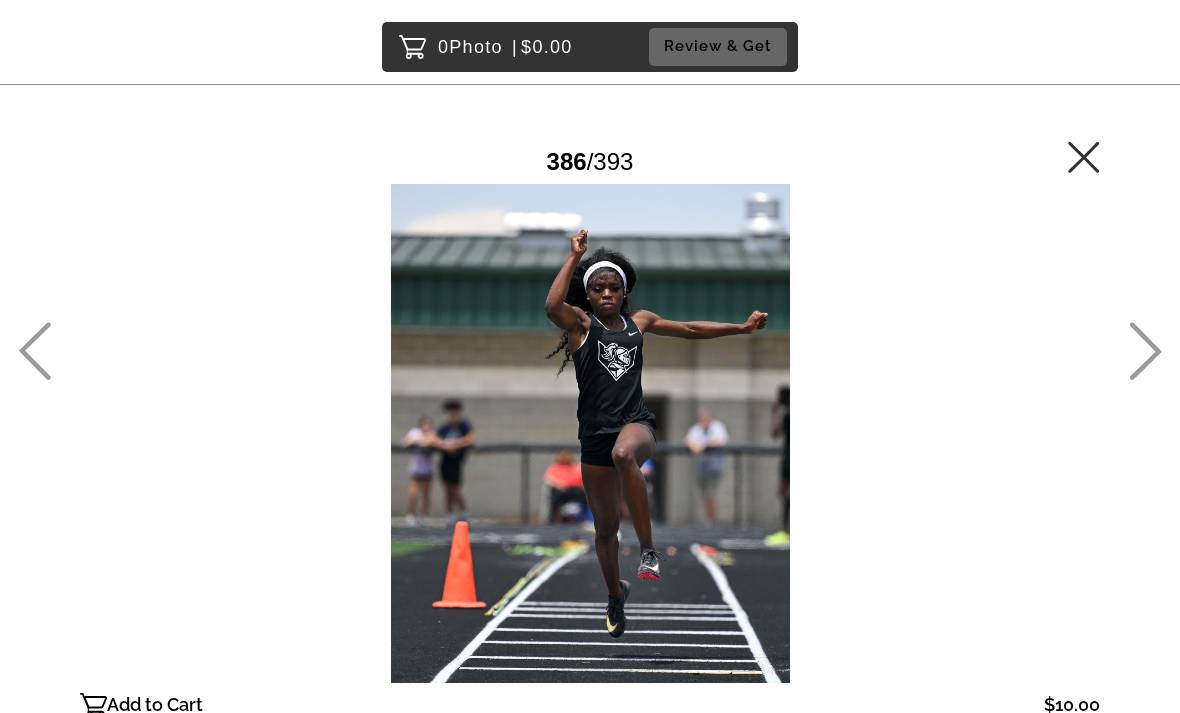 click 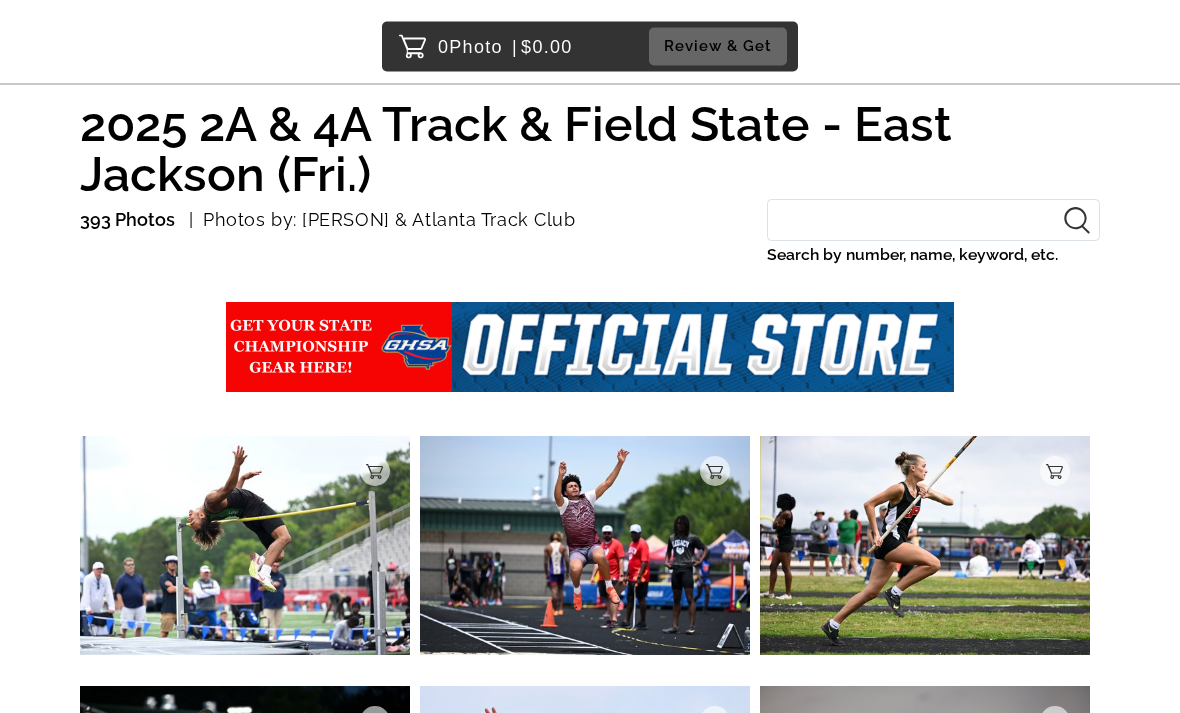 scroll, scrollTop: 0, scrollLeft: 0, axis: both 